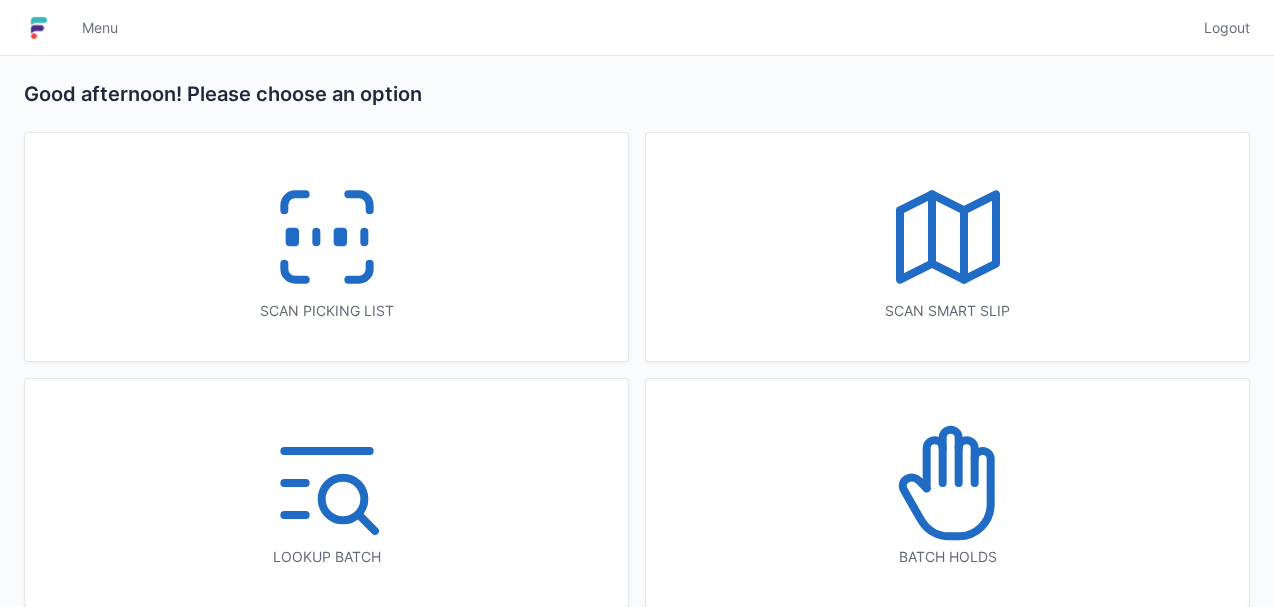 scroll, scrollTop: 19, scrollLeft: 0, axis: vertical 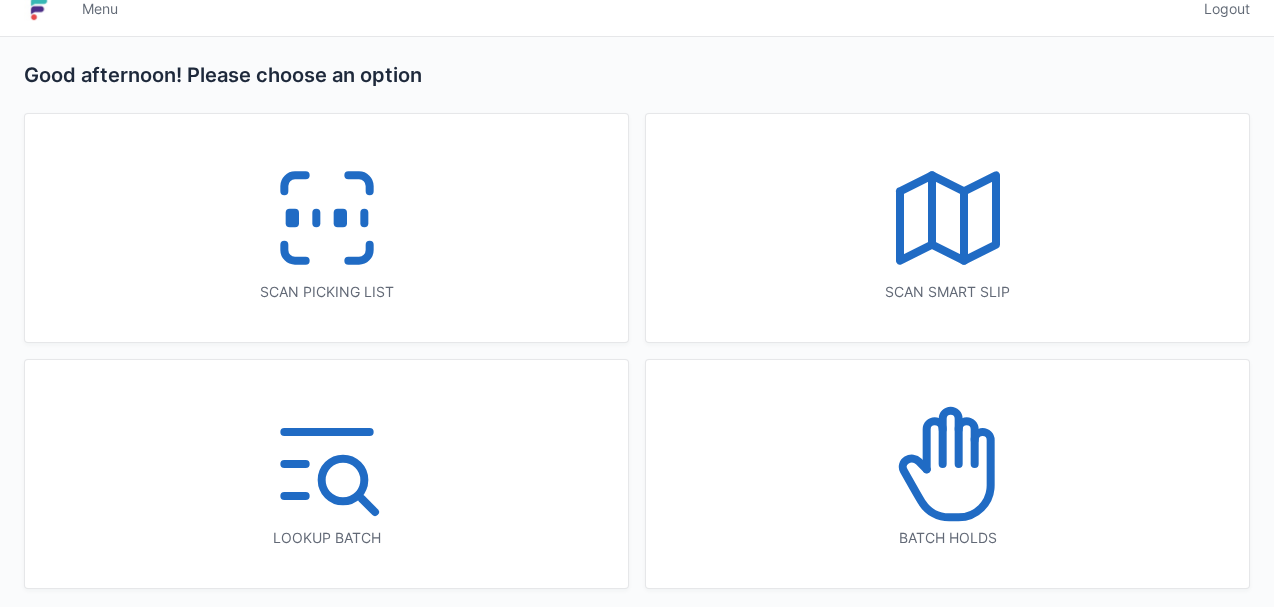 click 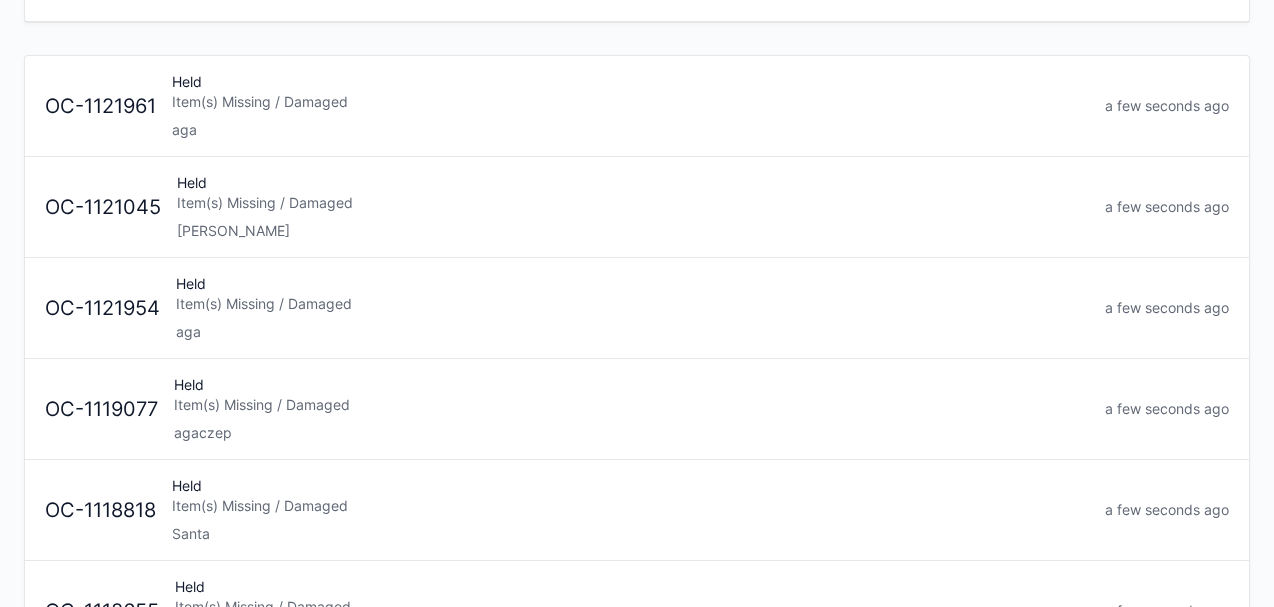 scroll, scrollTop: 176, scrollLeft: 0, axis: vertical 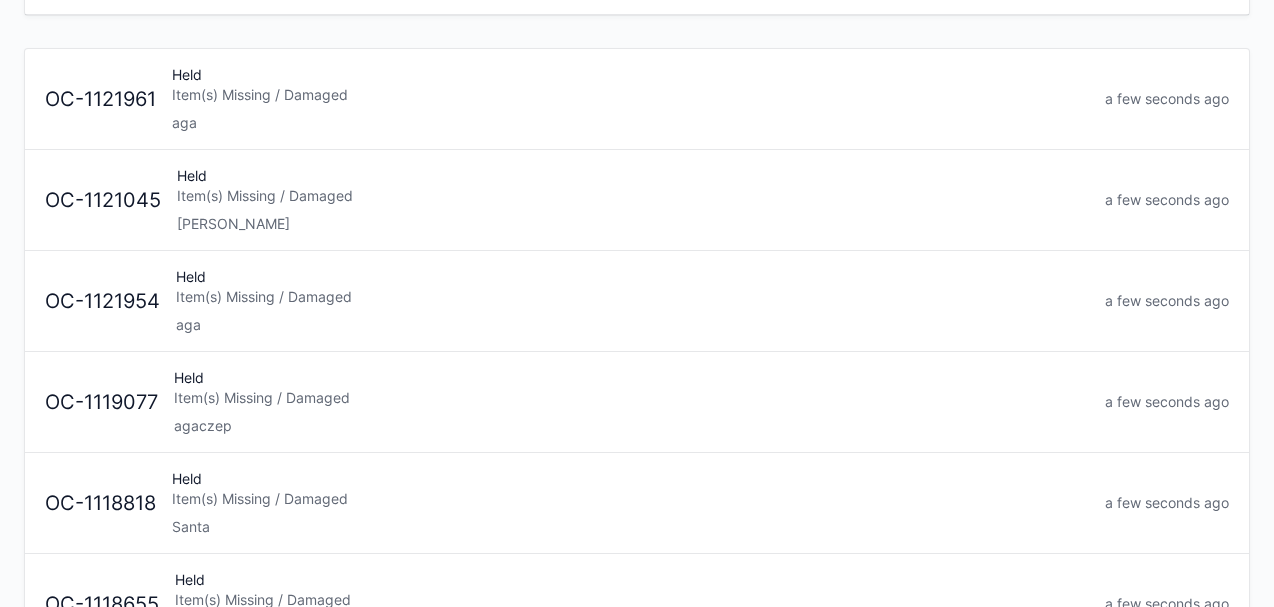 click on "agaczep" at bounding box center (631, 426) 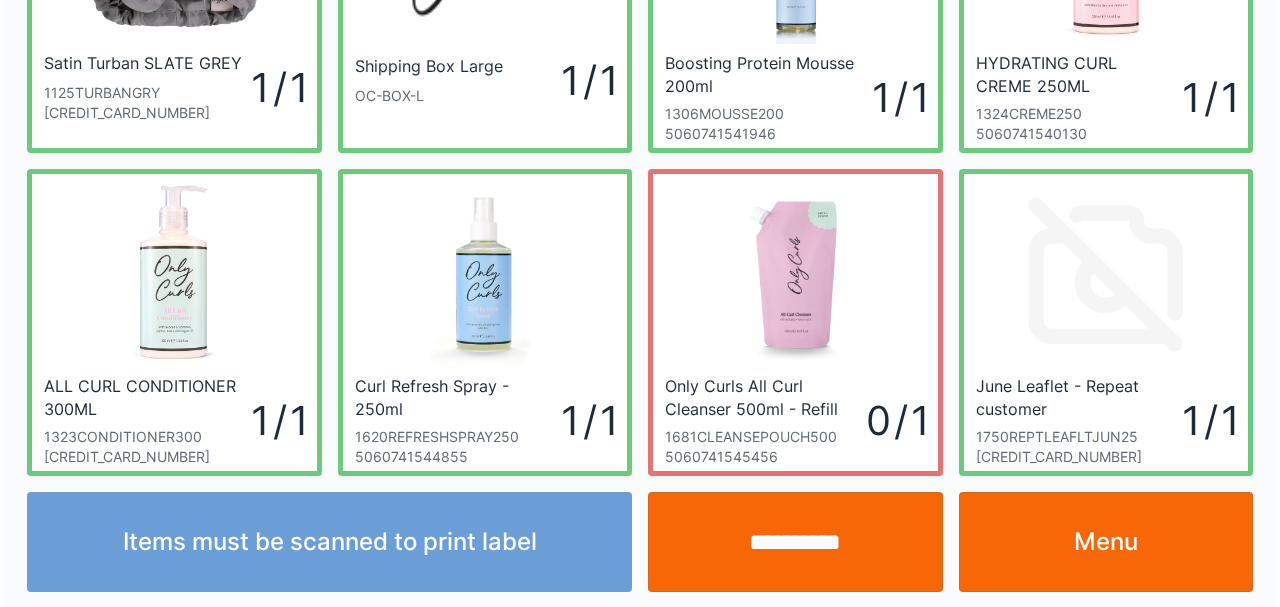scroll, scrollTop: 229, scrollLeft: 0, axis: vertical 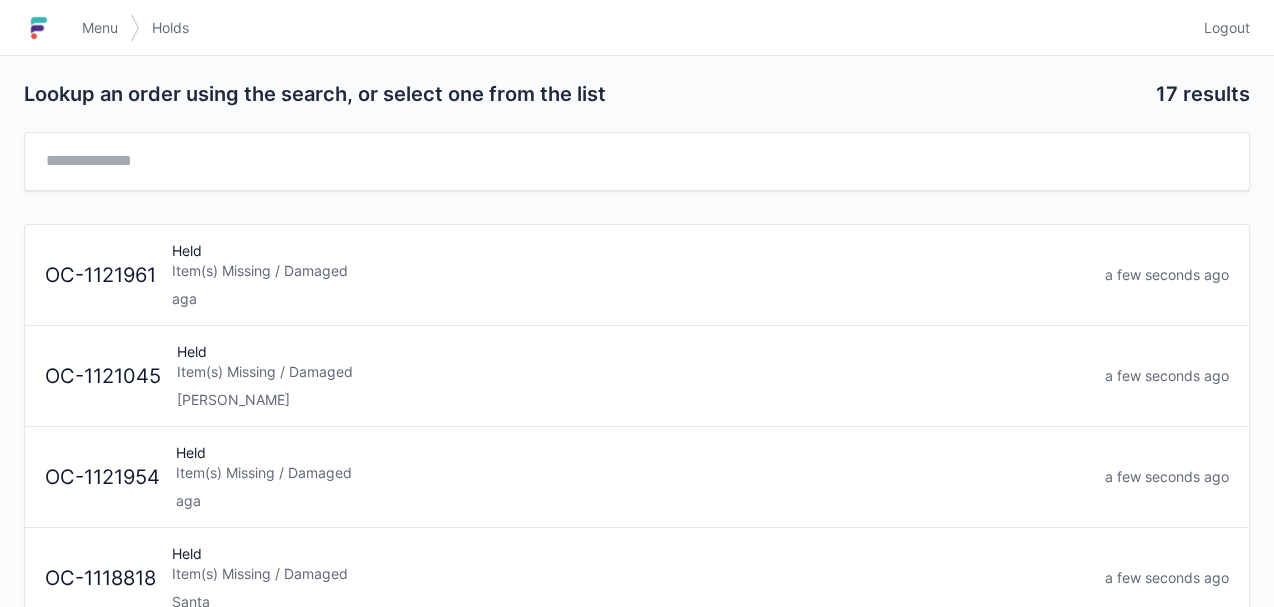 click on "aga" at bounding box center (630, 299) 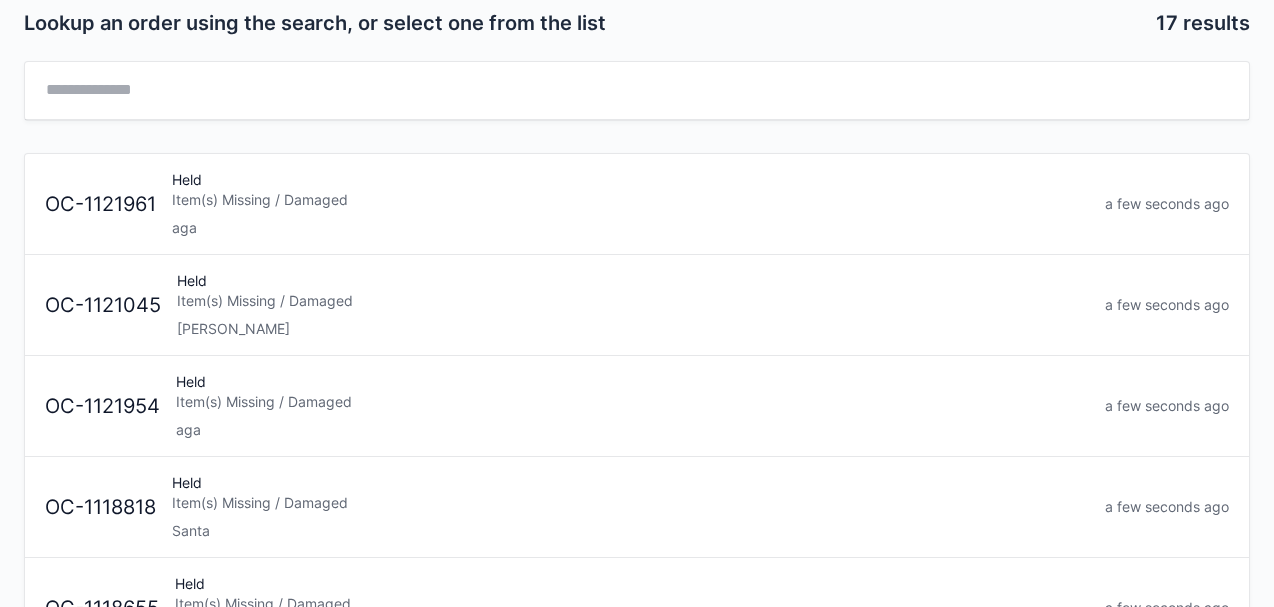 scroll, scrollTop: 72, scrollLeft: 0, axis: vertical 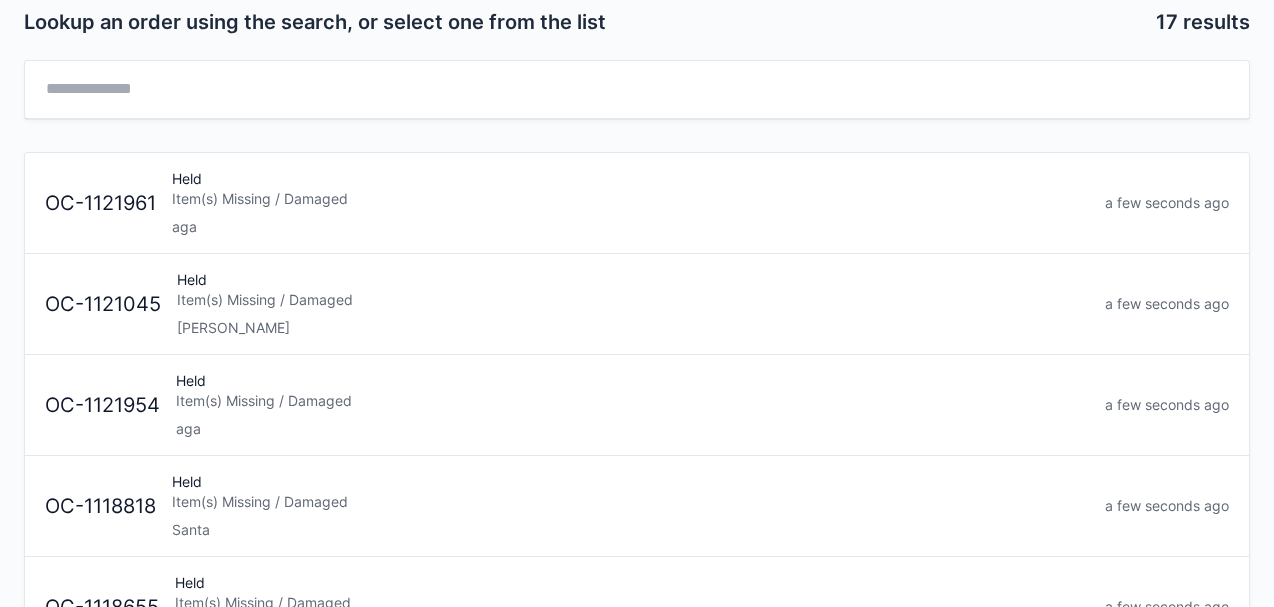 click on "aga" at bounding box center [632, 429] 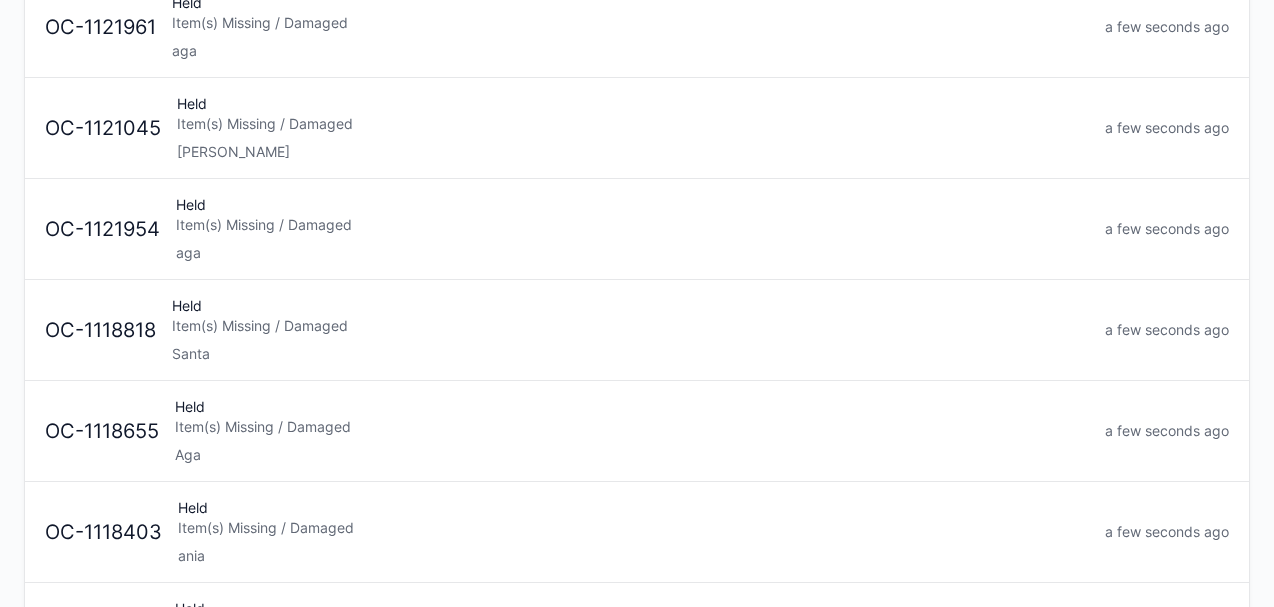 scroll, scrollTop: 254, scrollLeft: 0, axis: vertical 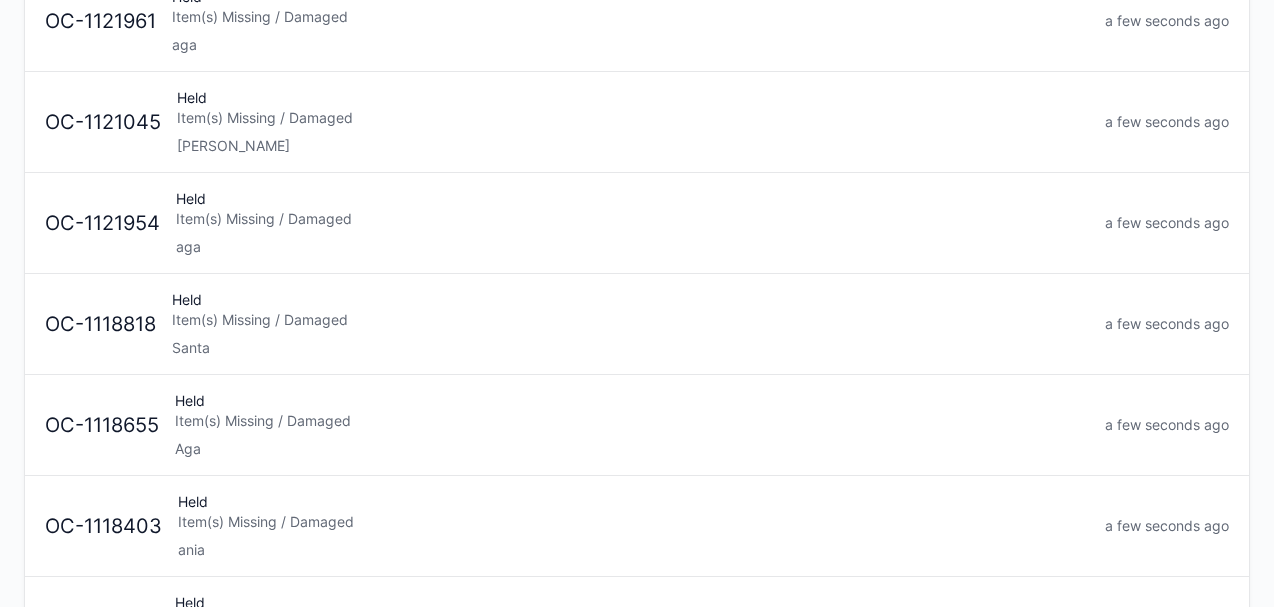 click on "Santa" at bounding box center (630, 348) 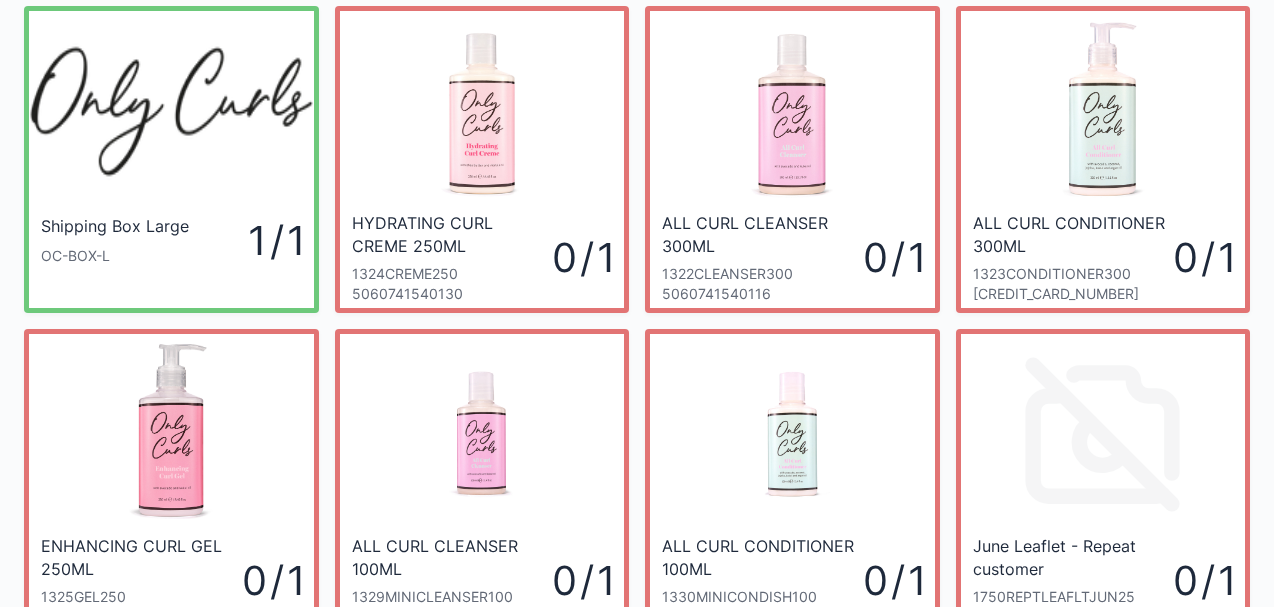 scroll, scrollTop: 65, scrollLeft: 0, axis: vertical 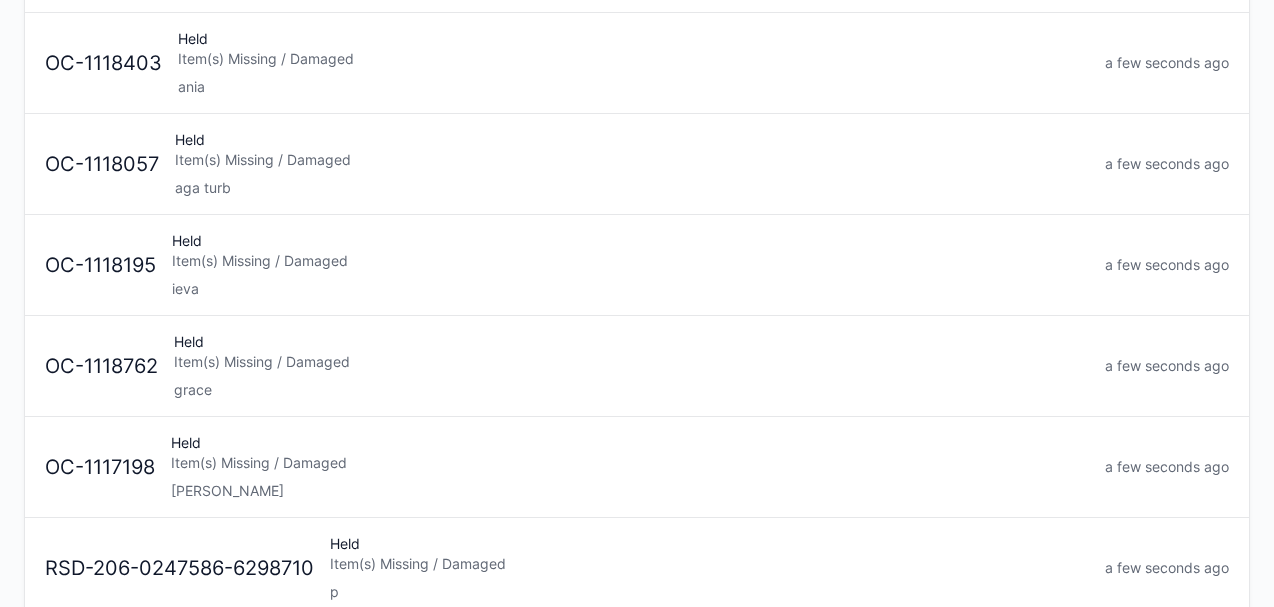 click on "Item(s) Missing / Damaged" at bounding box center (630, 463) 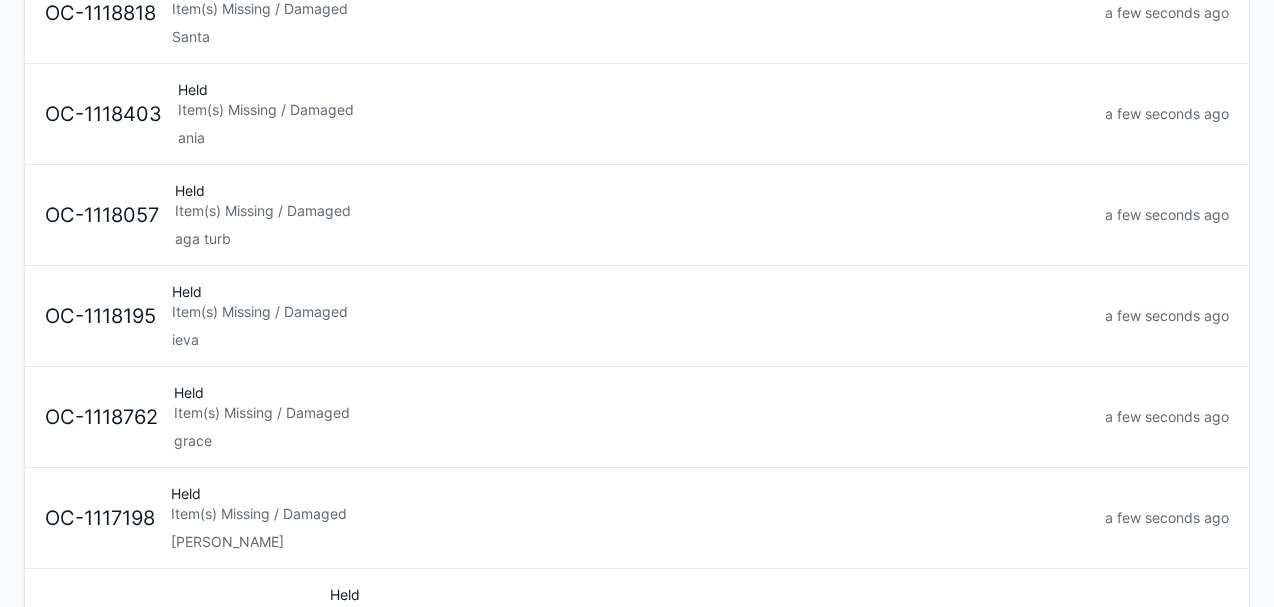 scroll, scrollTop: 526, scrollLeft: 0, axis: vertical 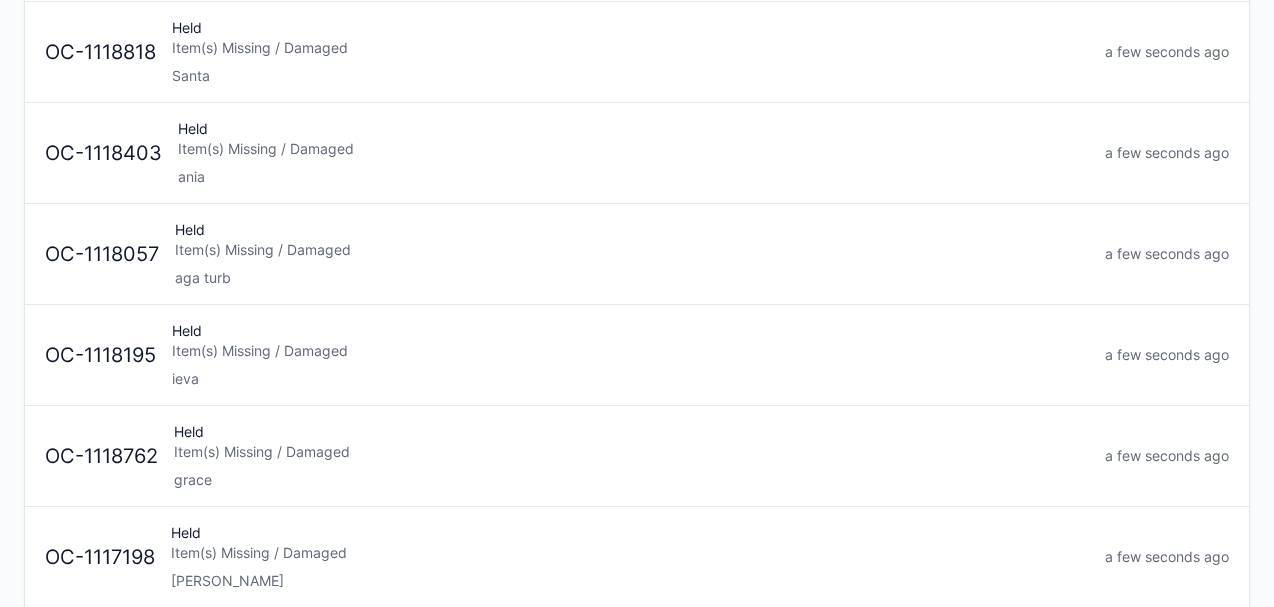 click on "Item(s) Missing / Damaged" at bounding box center (630, 351) 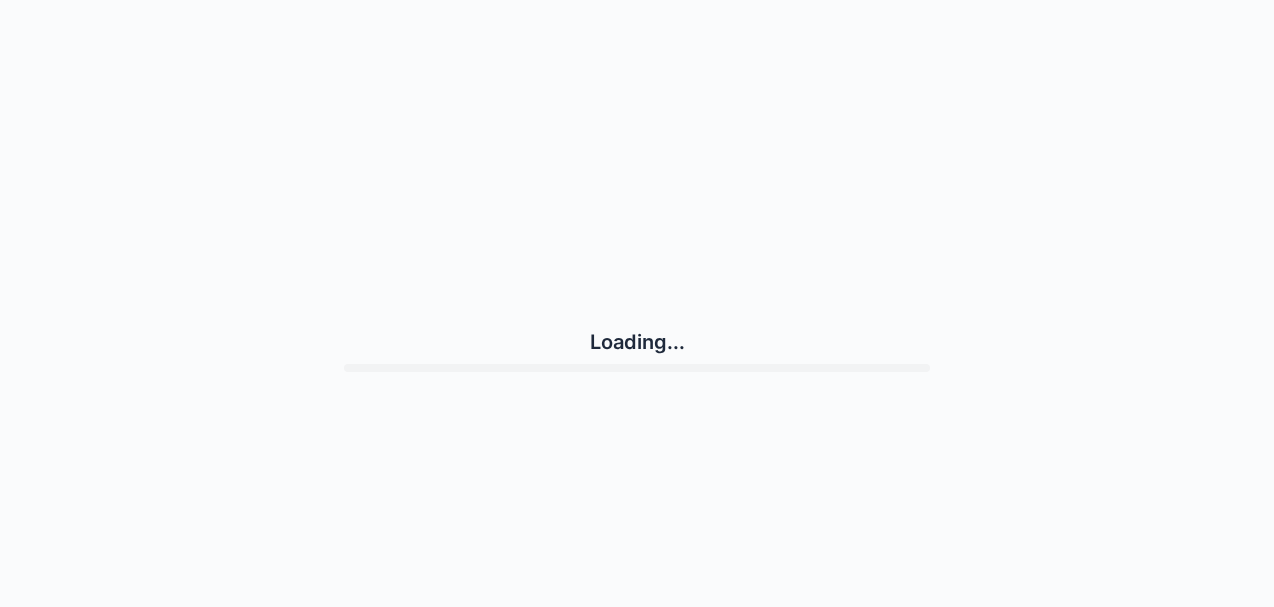 scroll, scrollTop: 0, scrollLeft: 0, axis: both 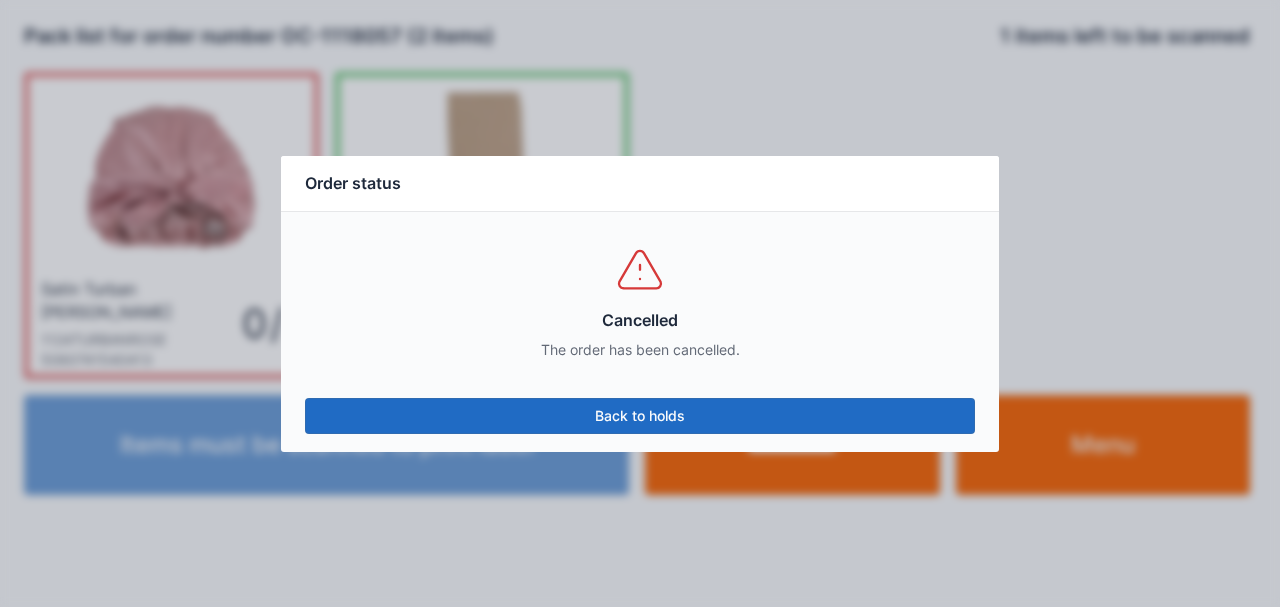 click on "Back to holds" at bounding box center (640, 416) 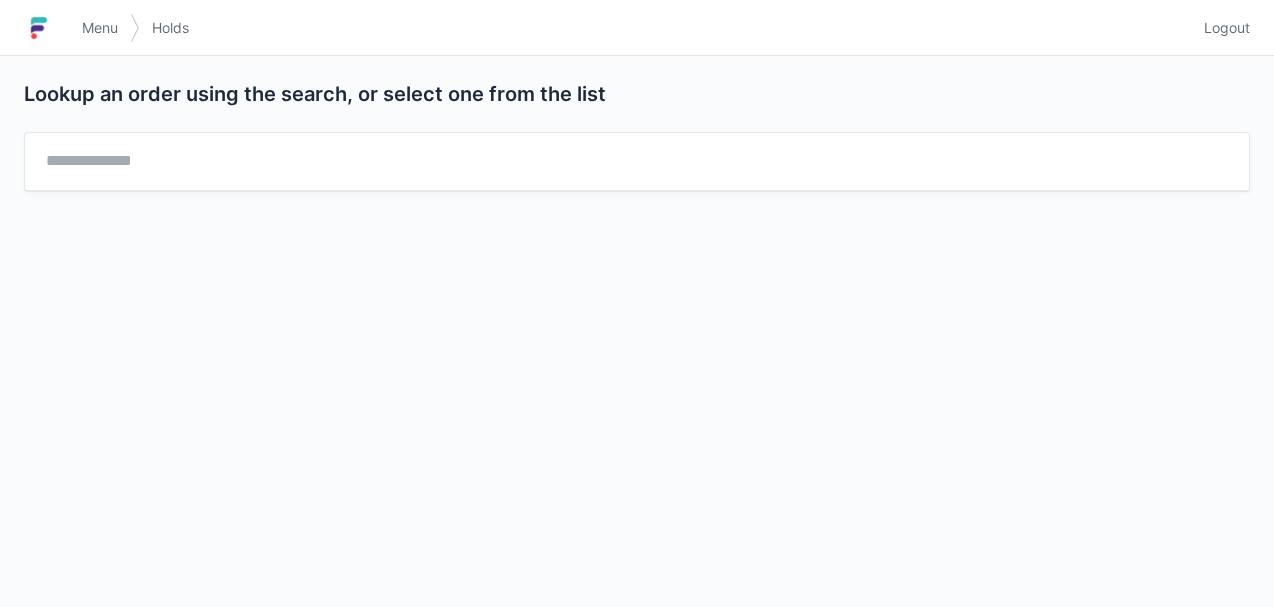 scroll, scrollTop: 0, scrollLeft: 0, axis: both 